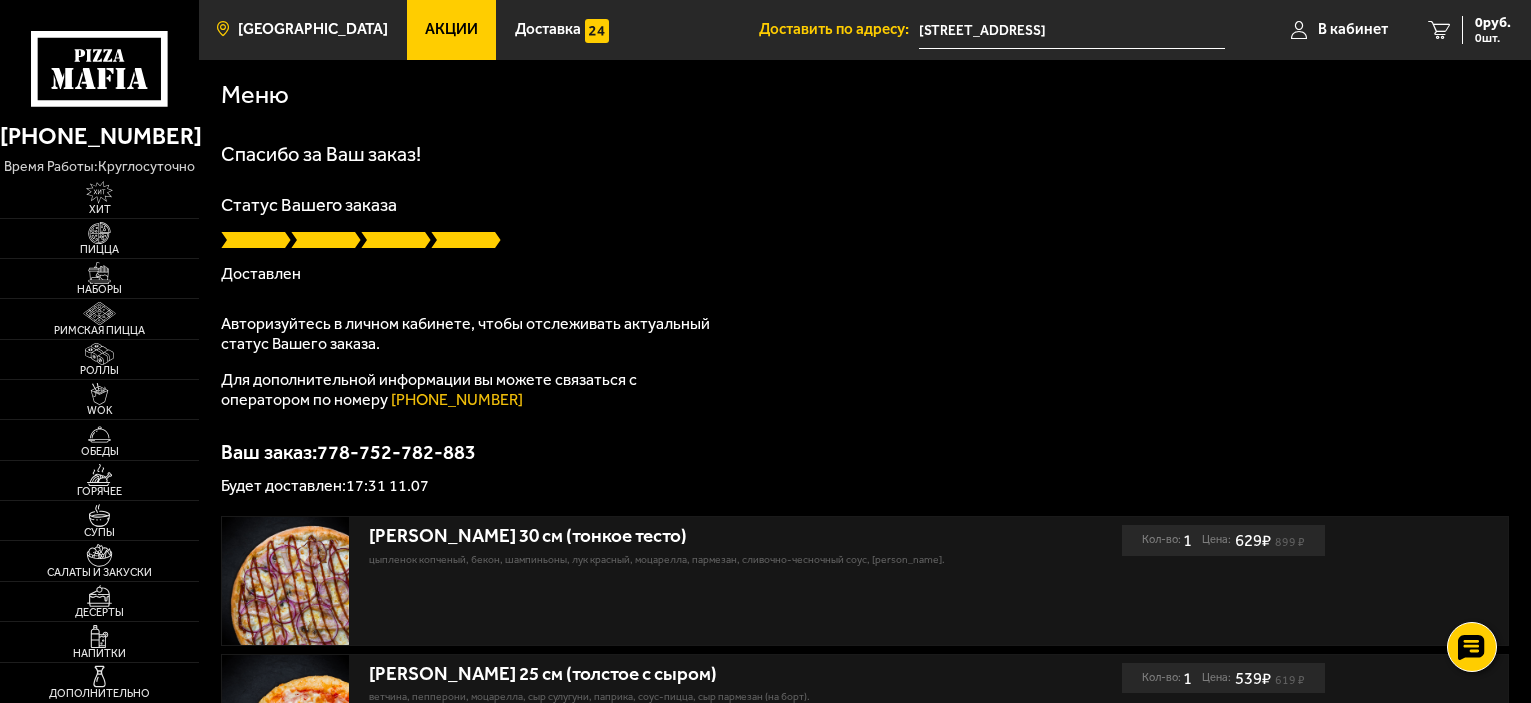 scroll, scrollTop: 0, scrollLeft: 0, axis: both 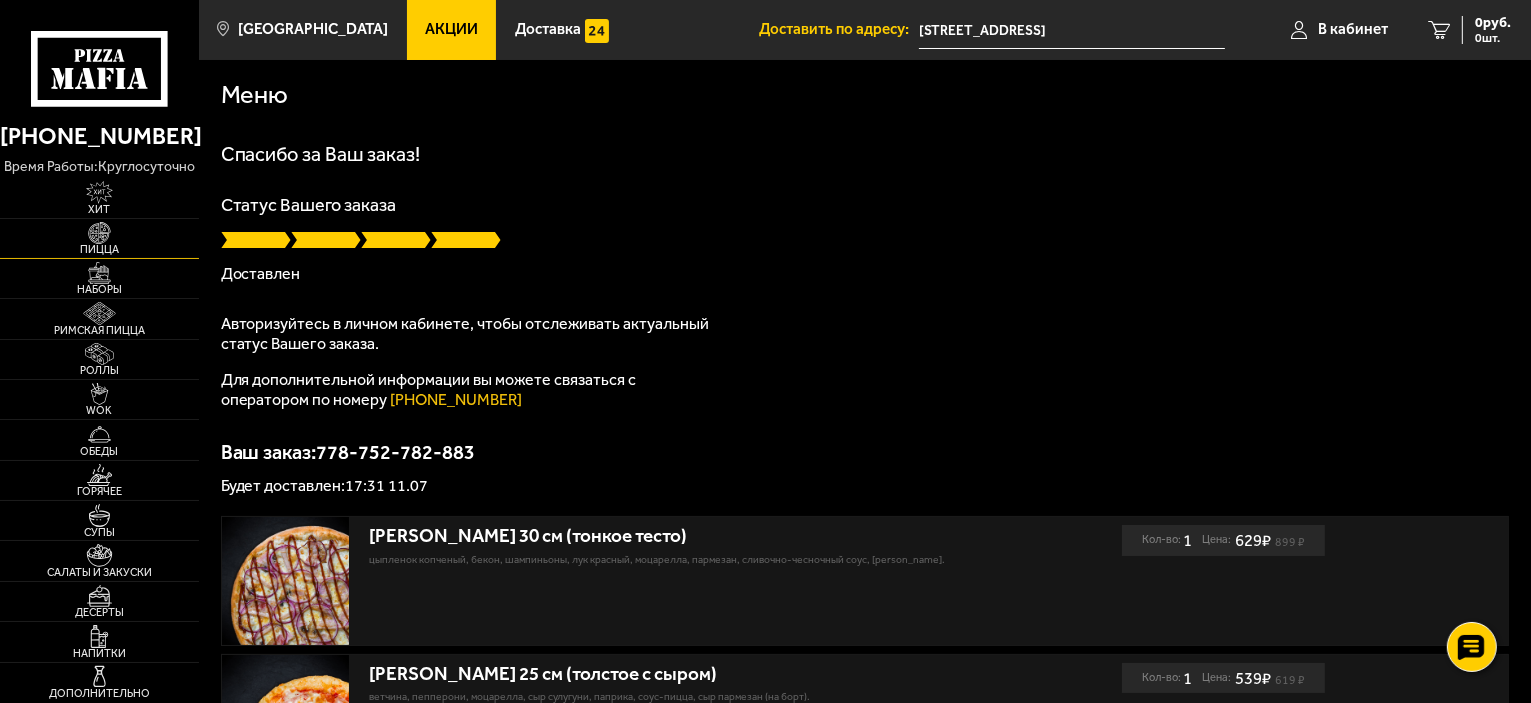 click at bounding box center (99, 233) 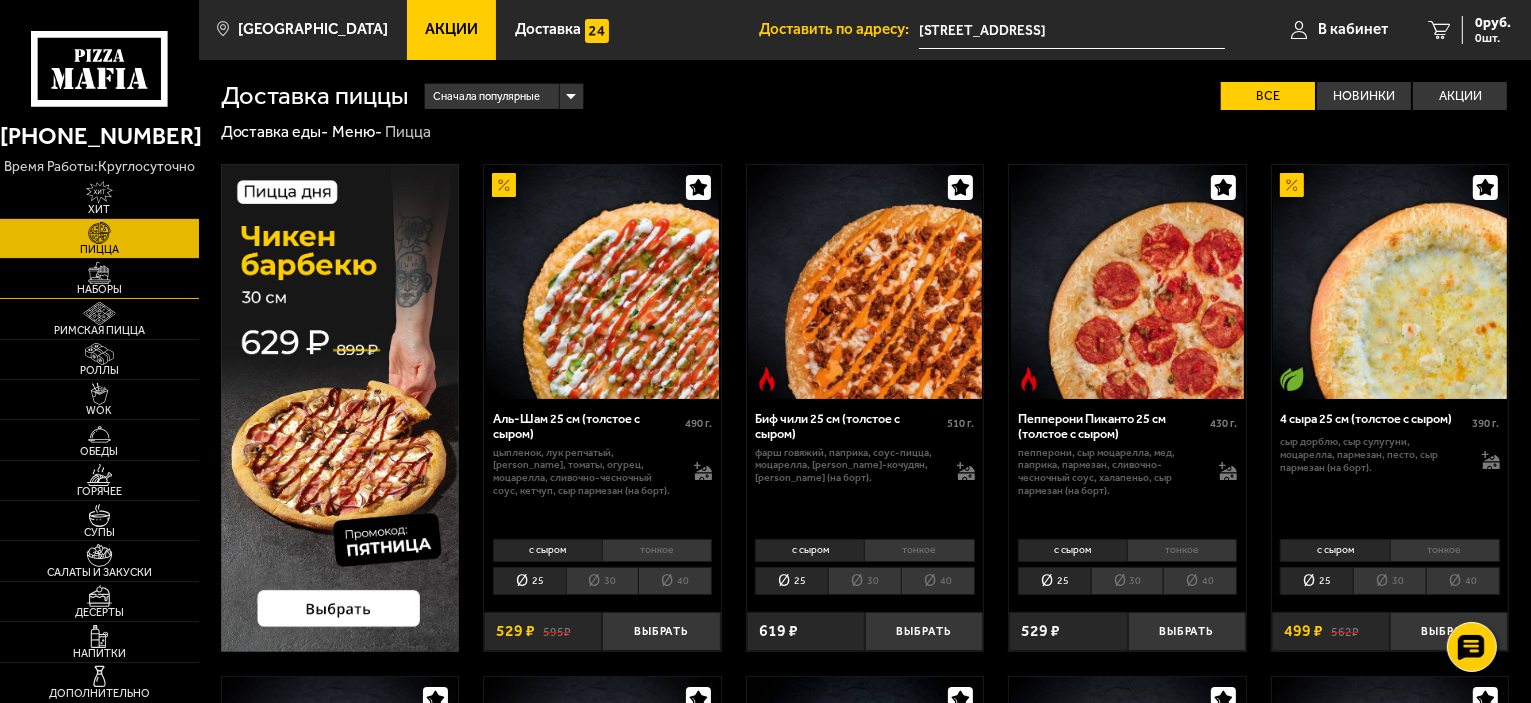 click on "Наборы" at bounding box center [99, 278] 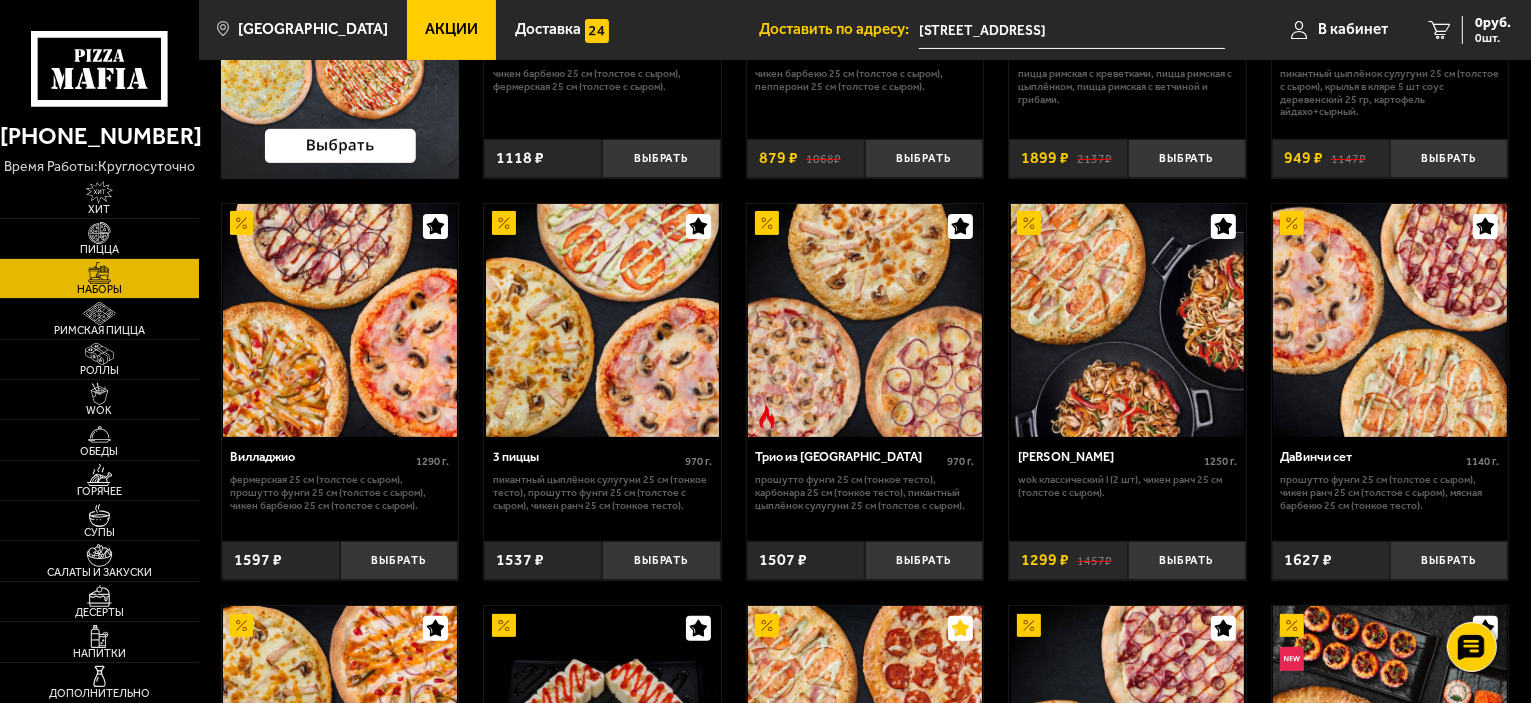 scroll, scrollTop: 400, scrollLeft: 0, axis: vertical 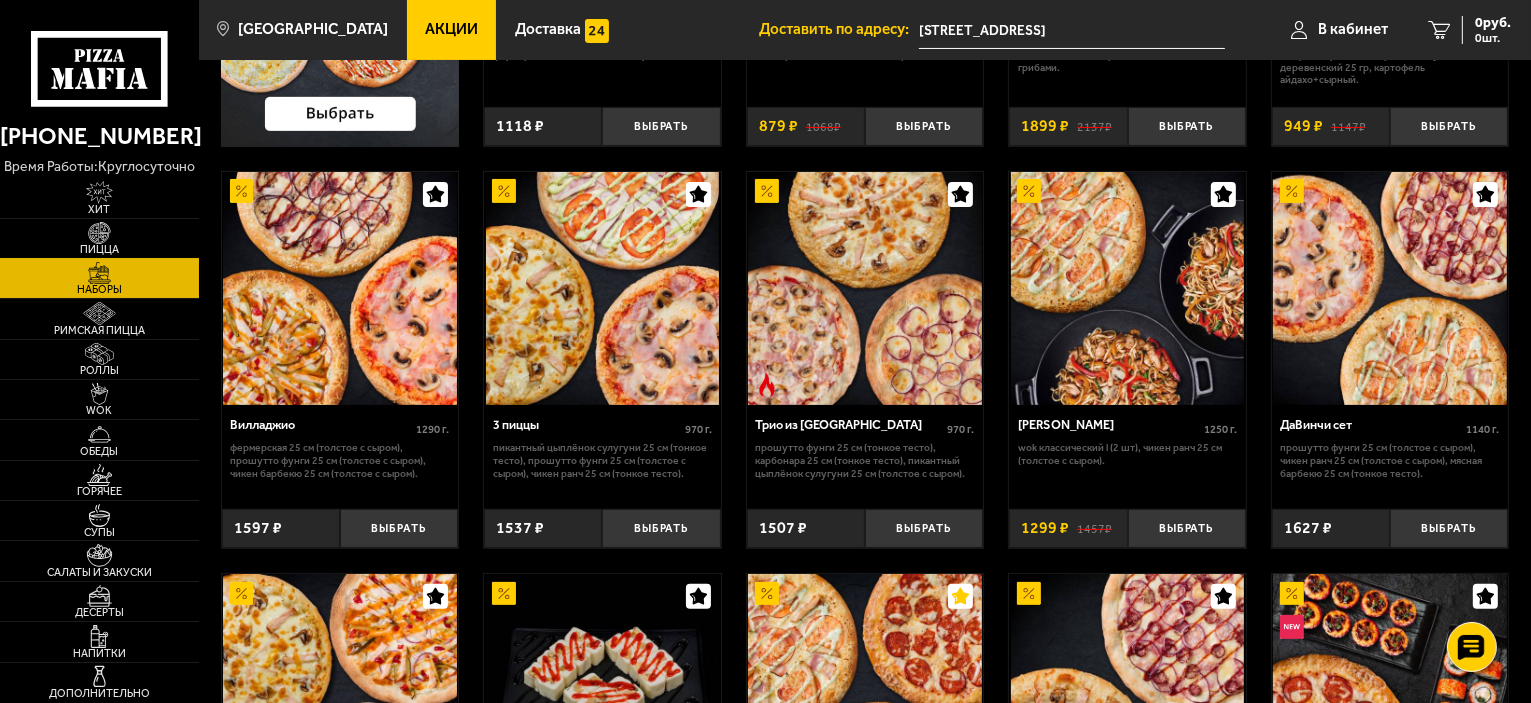 click on "Пицца" at bounding box center (99, 238) 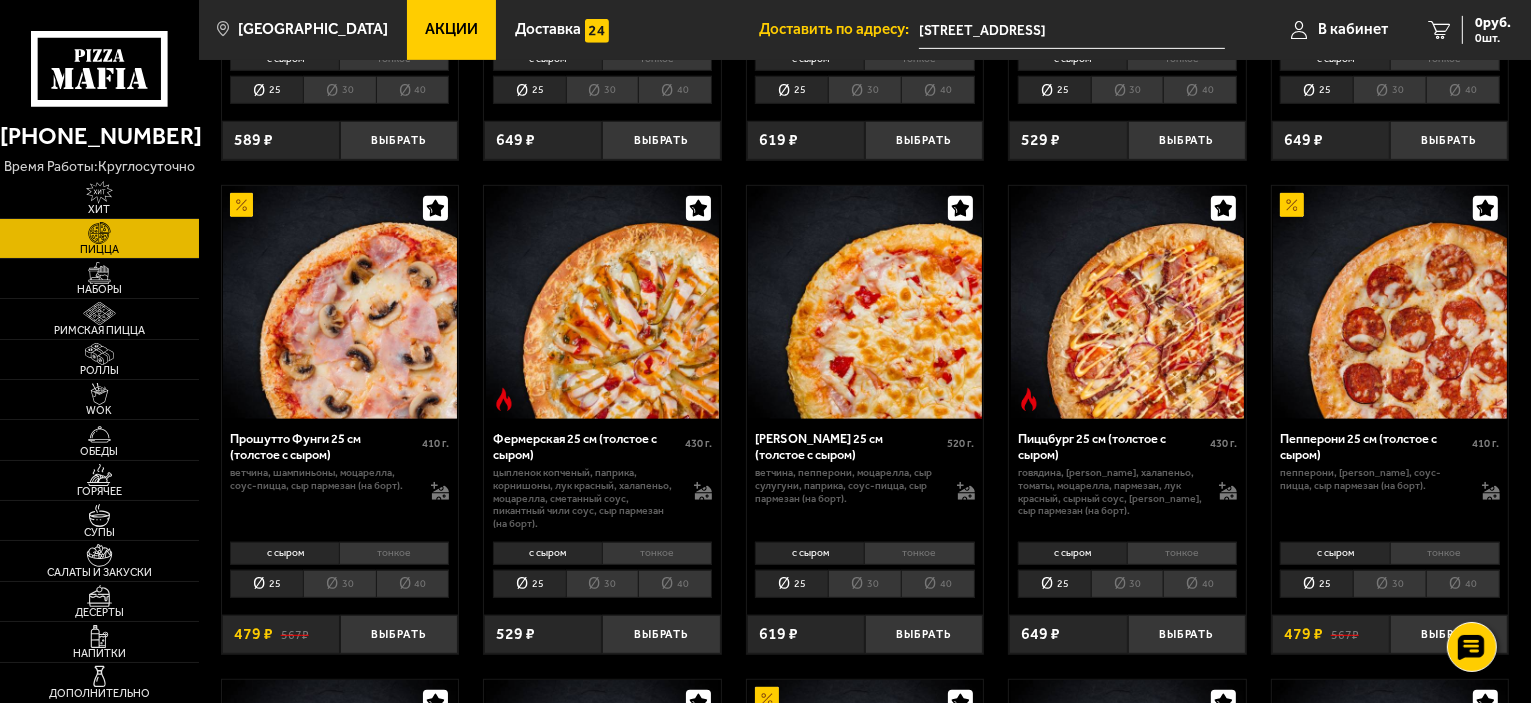 scroll, scrollTop: 1100, scrollLeft: 0, axis: vertical 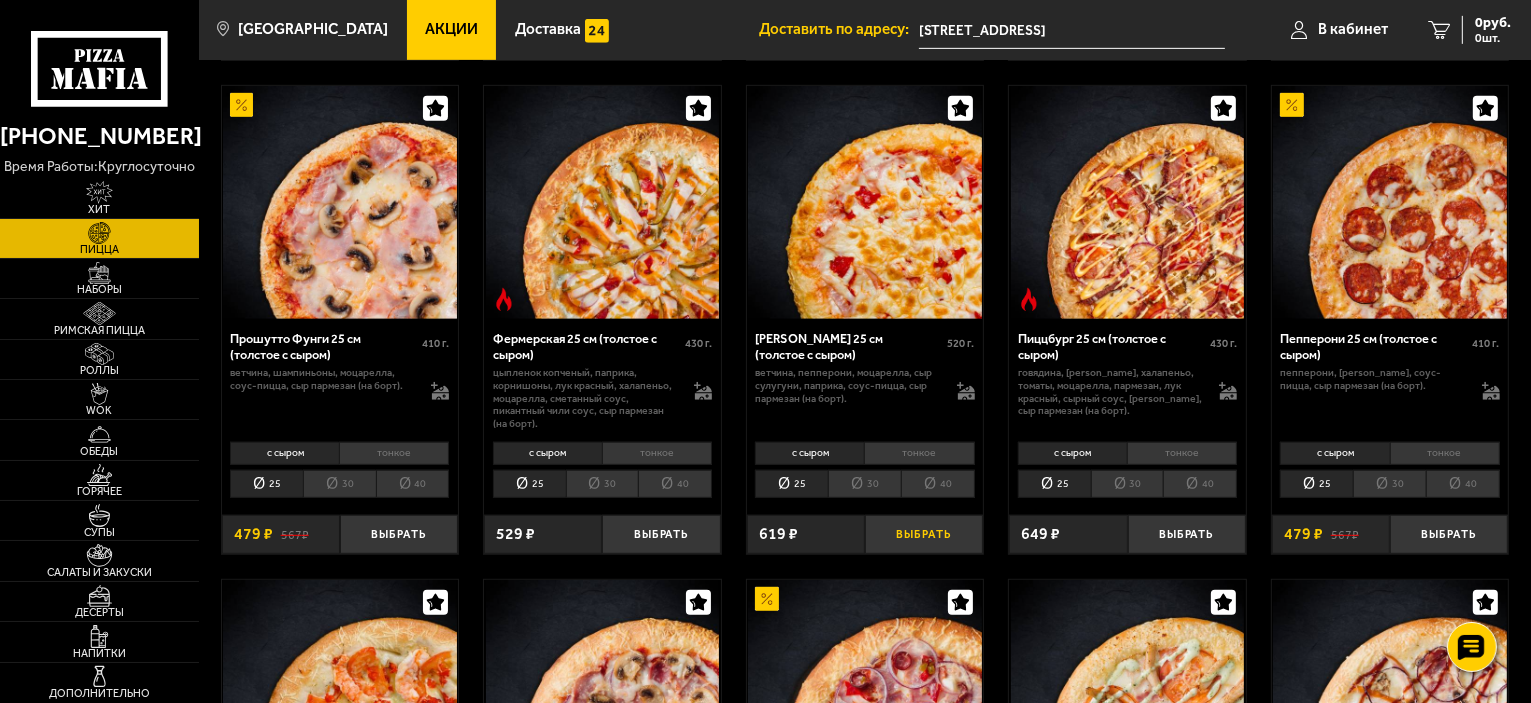 click on "Выбрать" at bounding box center (924, 534) 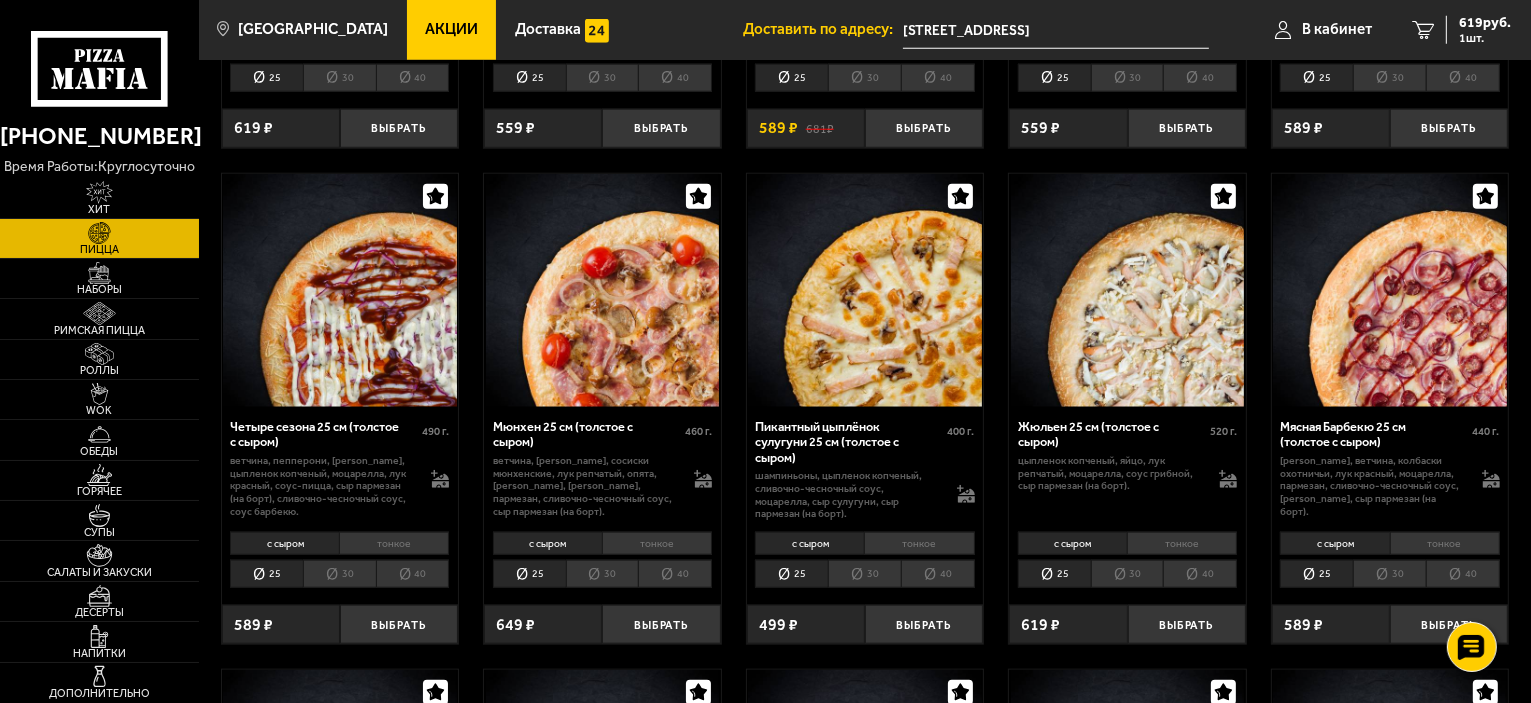 scroll, scrollTop: 2100, scrollLeft: 0, axis: vertical 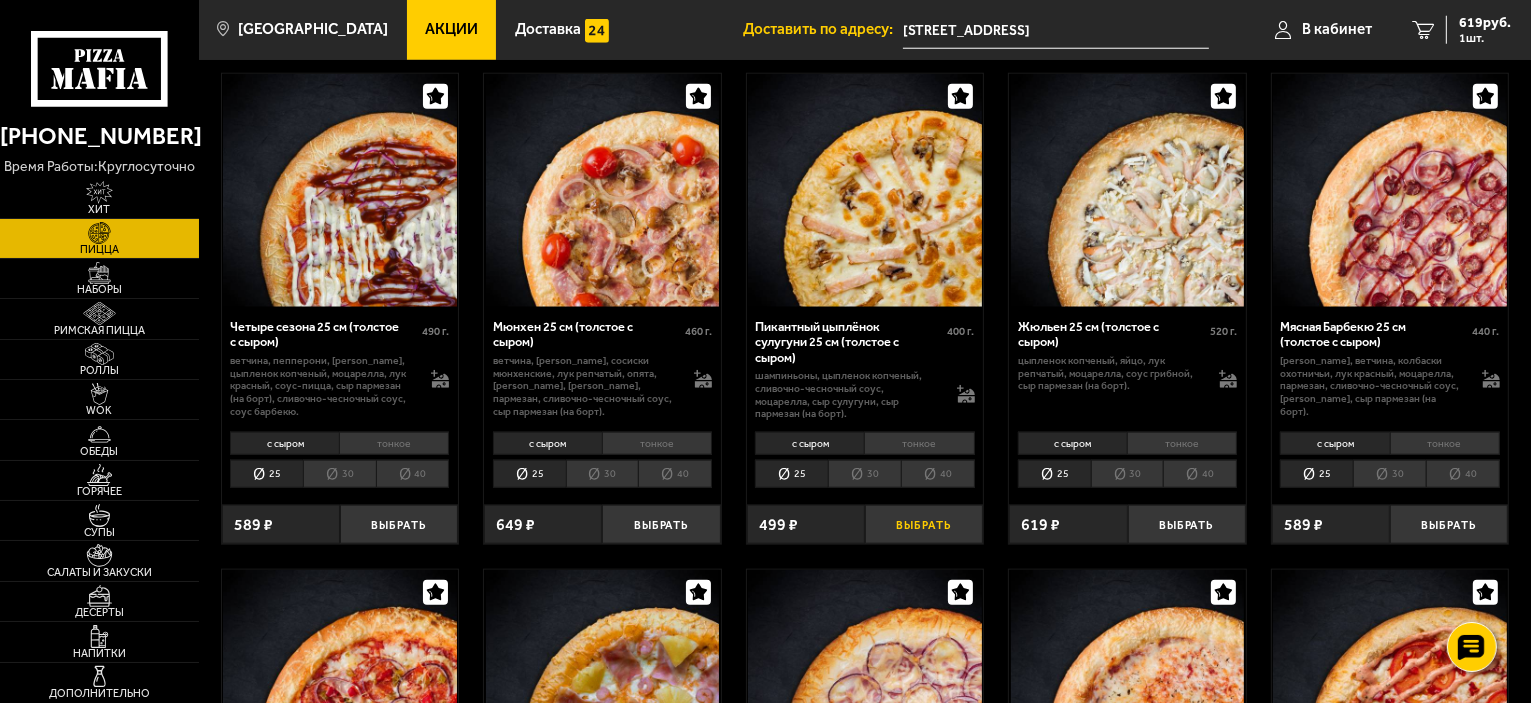 click on "Выбрать" at bounding box center [924, 524] 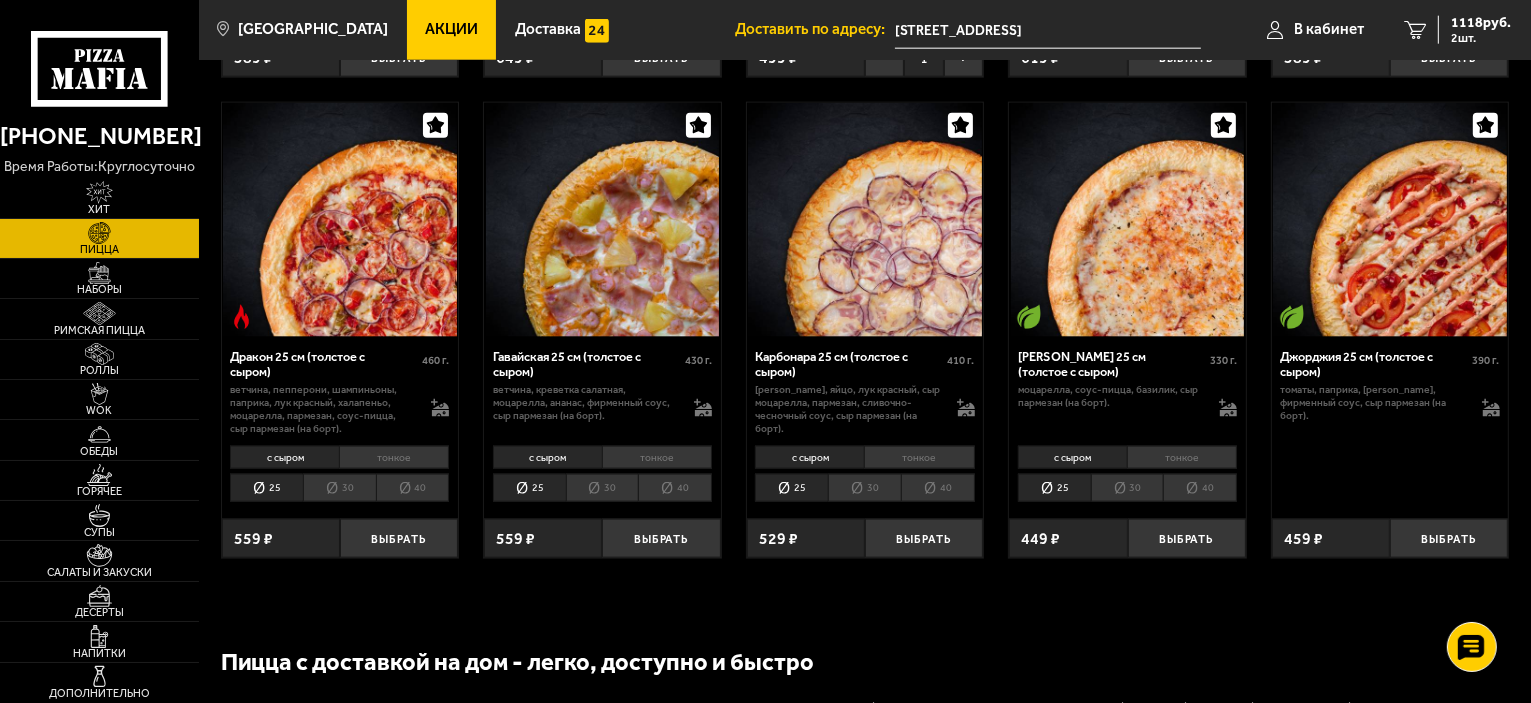scroll, scrollTop: 2600, scrollLeft: 0, axis: vertical 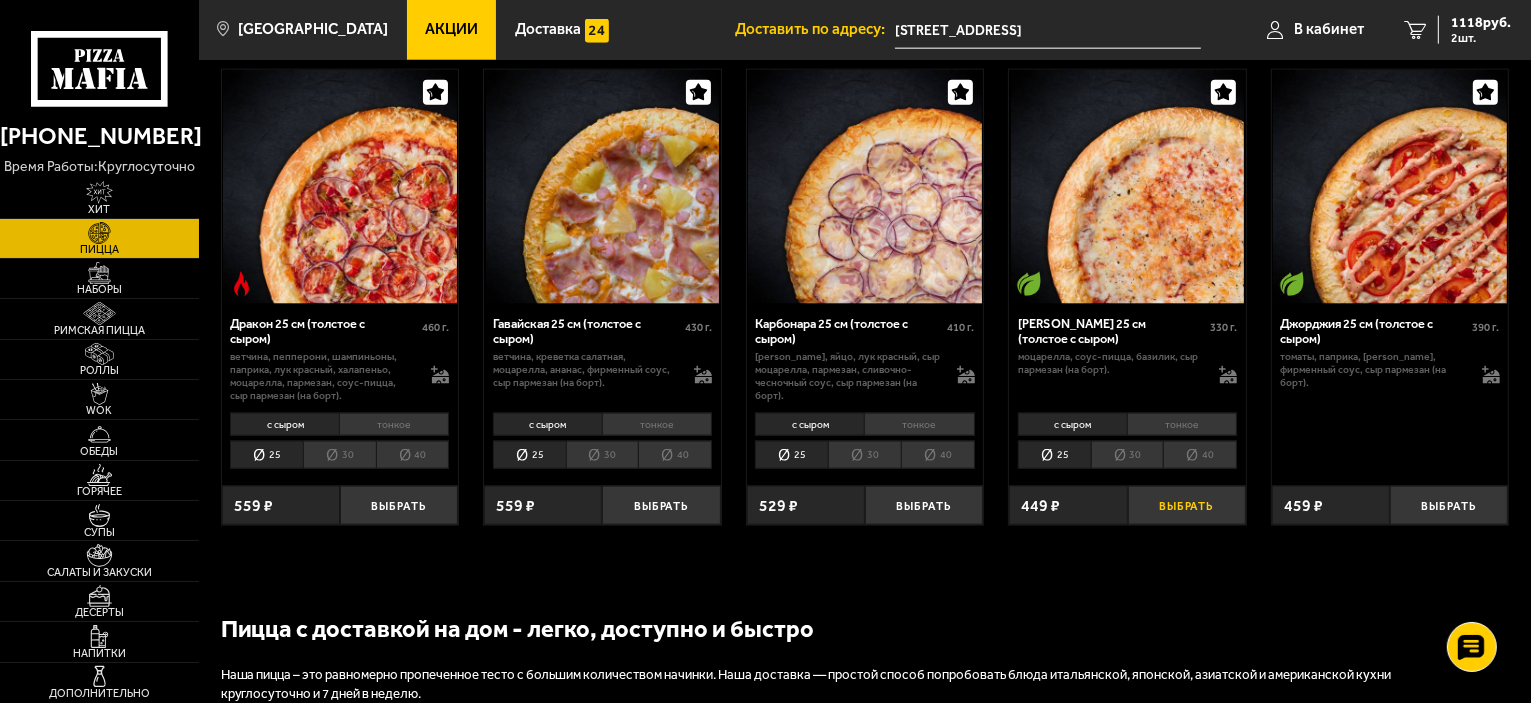 click on "Выбрать" at bounding box center (1187, 505) 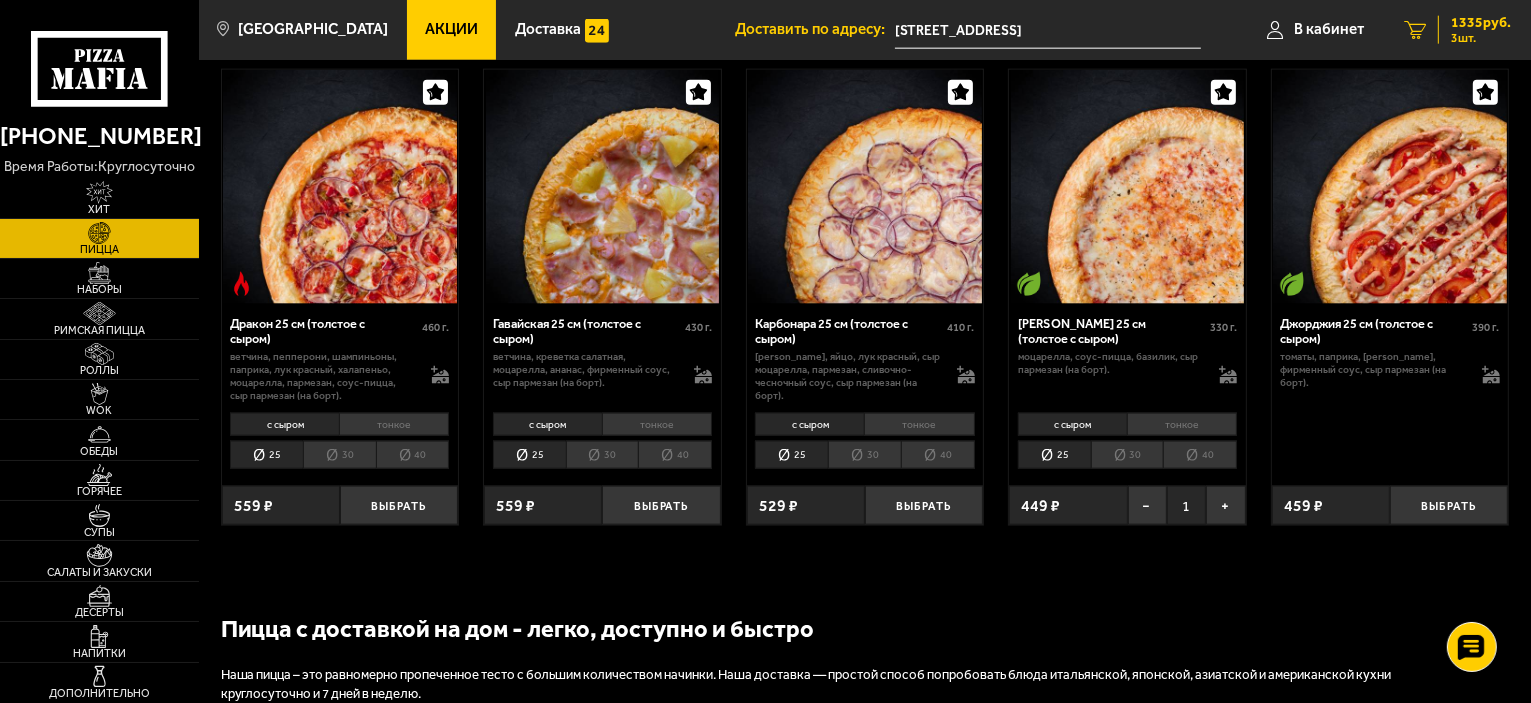 click on "1335  руб." at bounding box center (1481, 23) 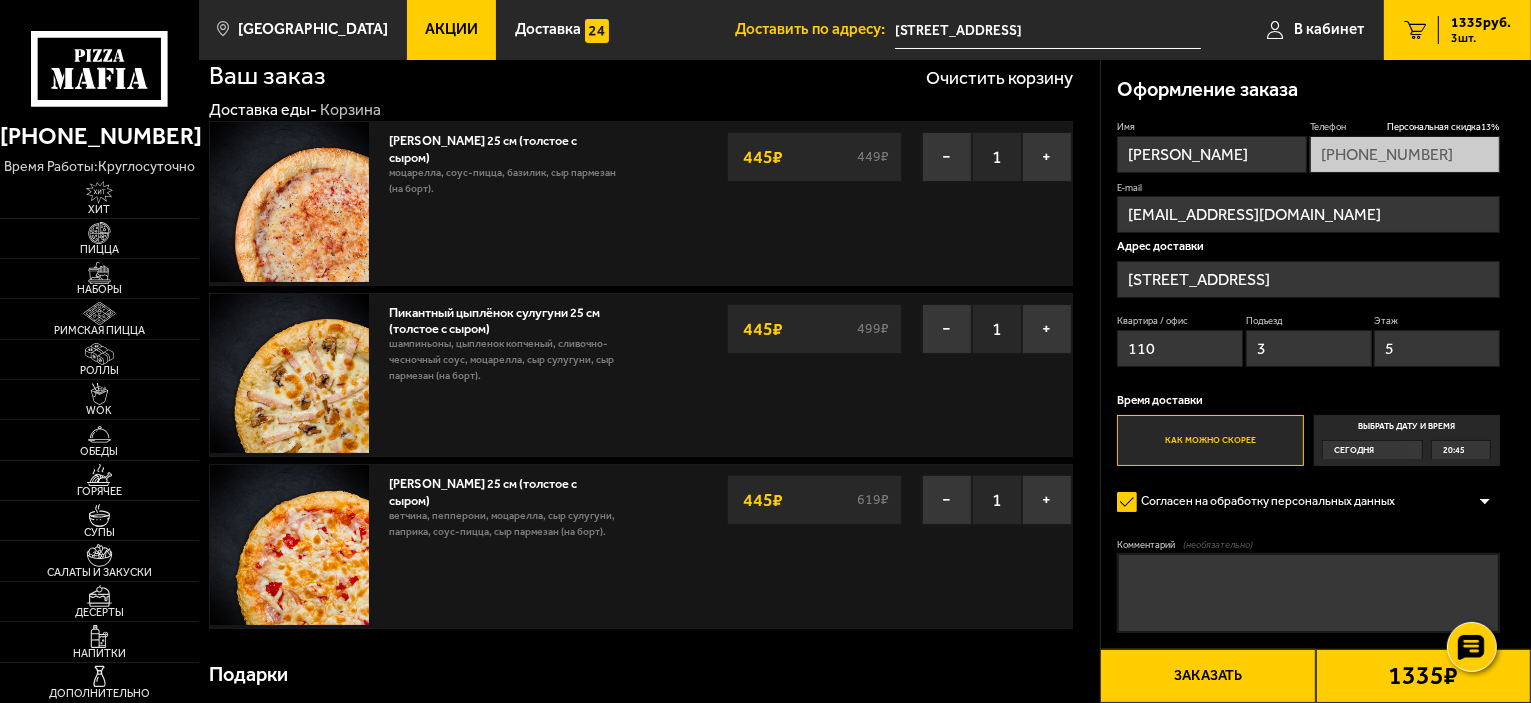 scroll, scrollTop: 0, scrollLeft: 0, axis: both 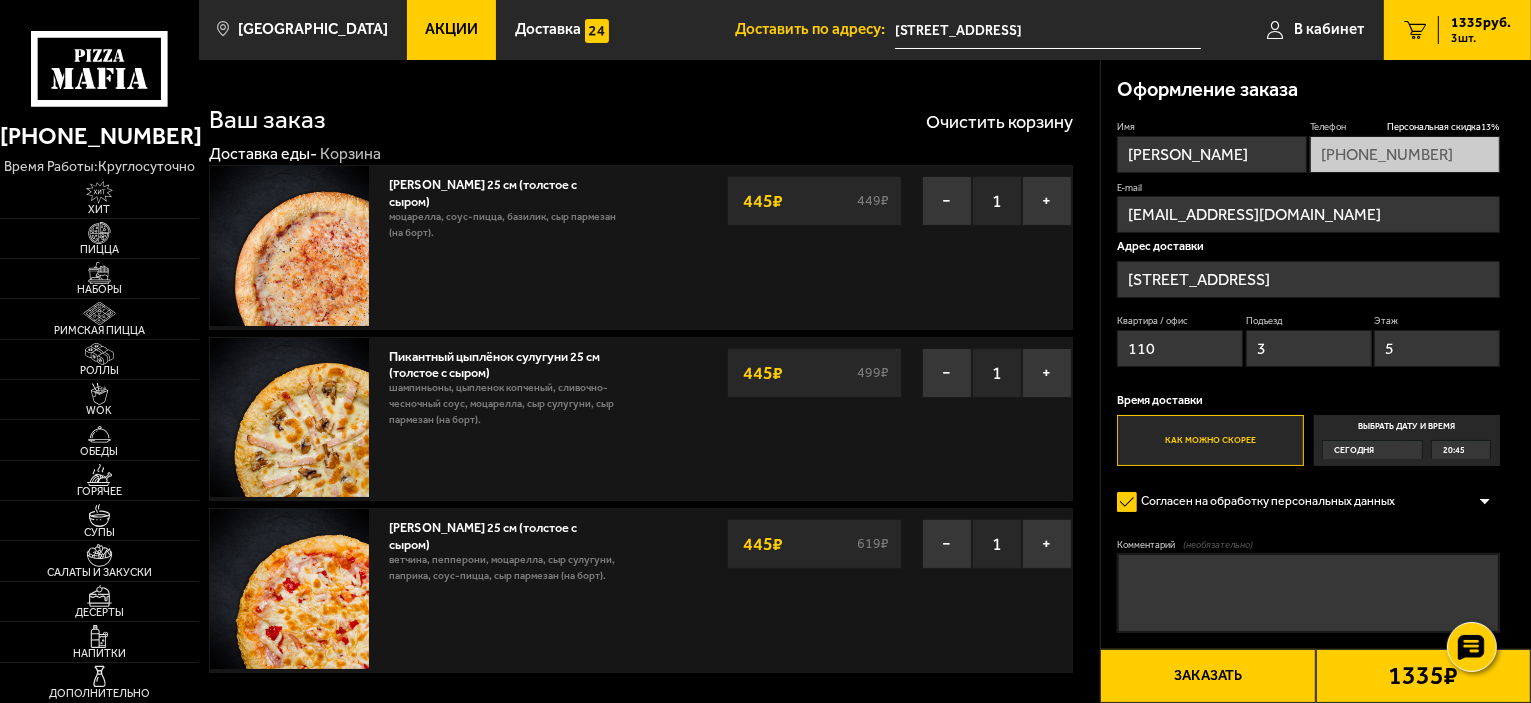 click on "[STREET_ADDRESS]" at bounding box center (1308, 279) 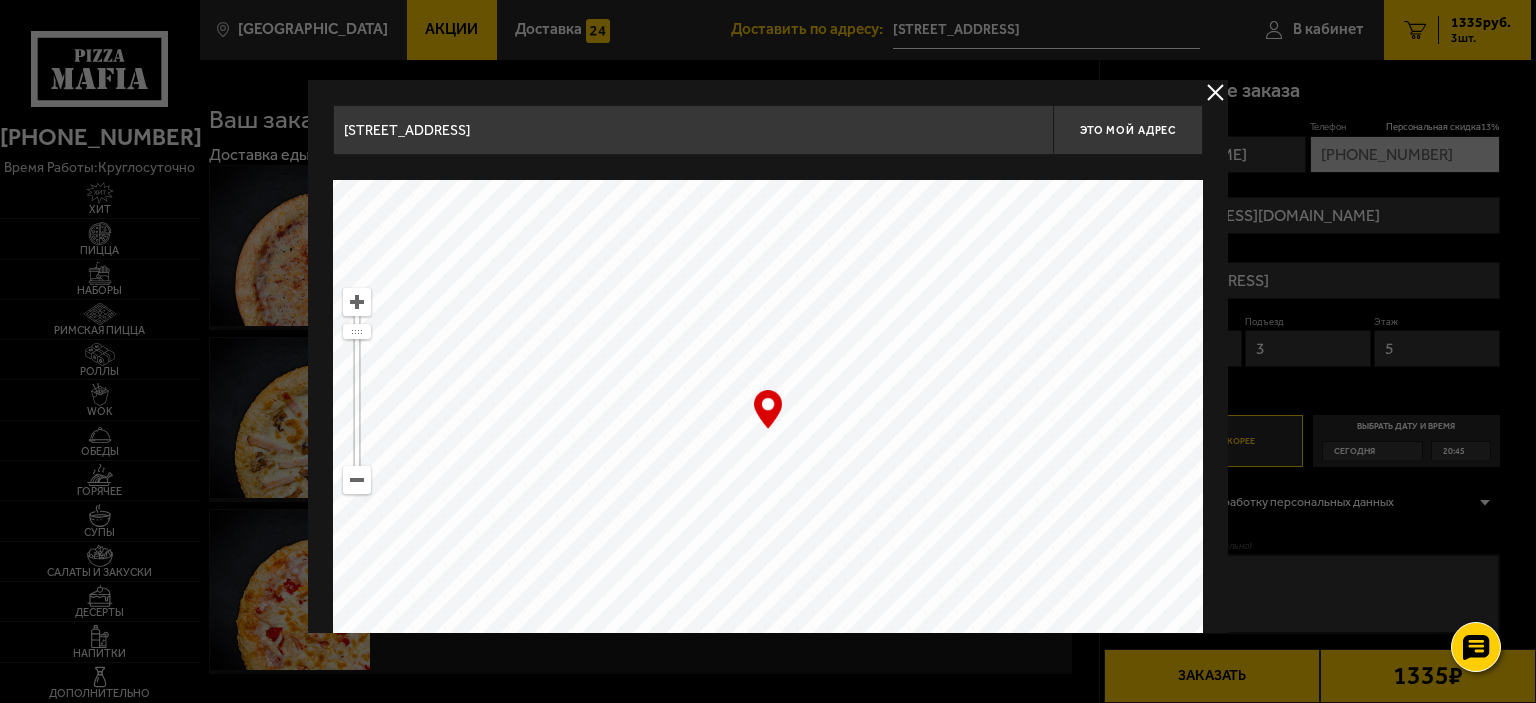 click at bounding box center (768, 430) 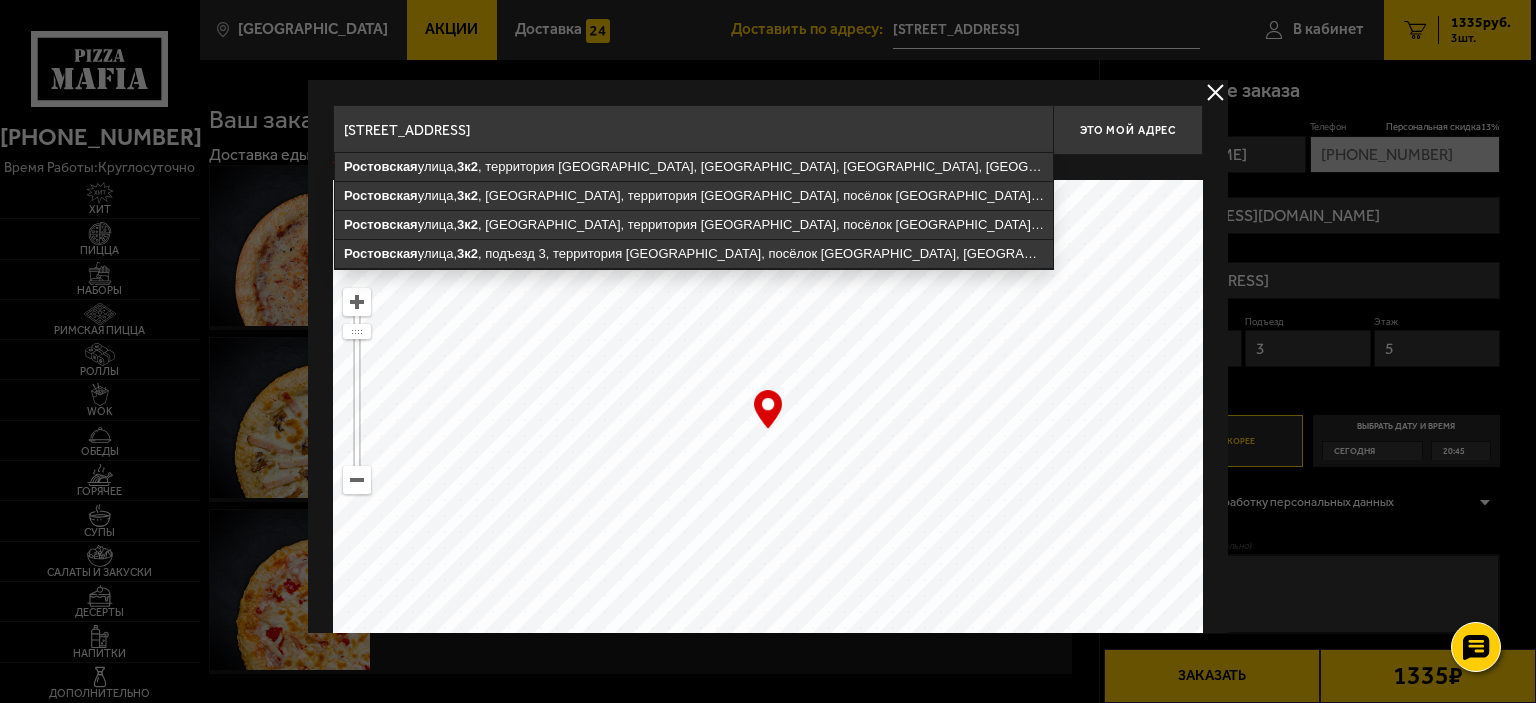 click on "Пушкинский район, посёлок Шушары, территория Славянка,ростовская, 3к2" at bounding box center (693, 130) 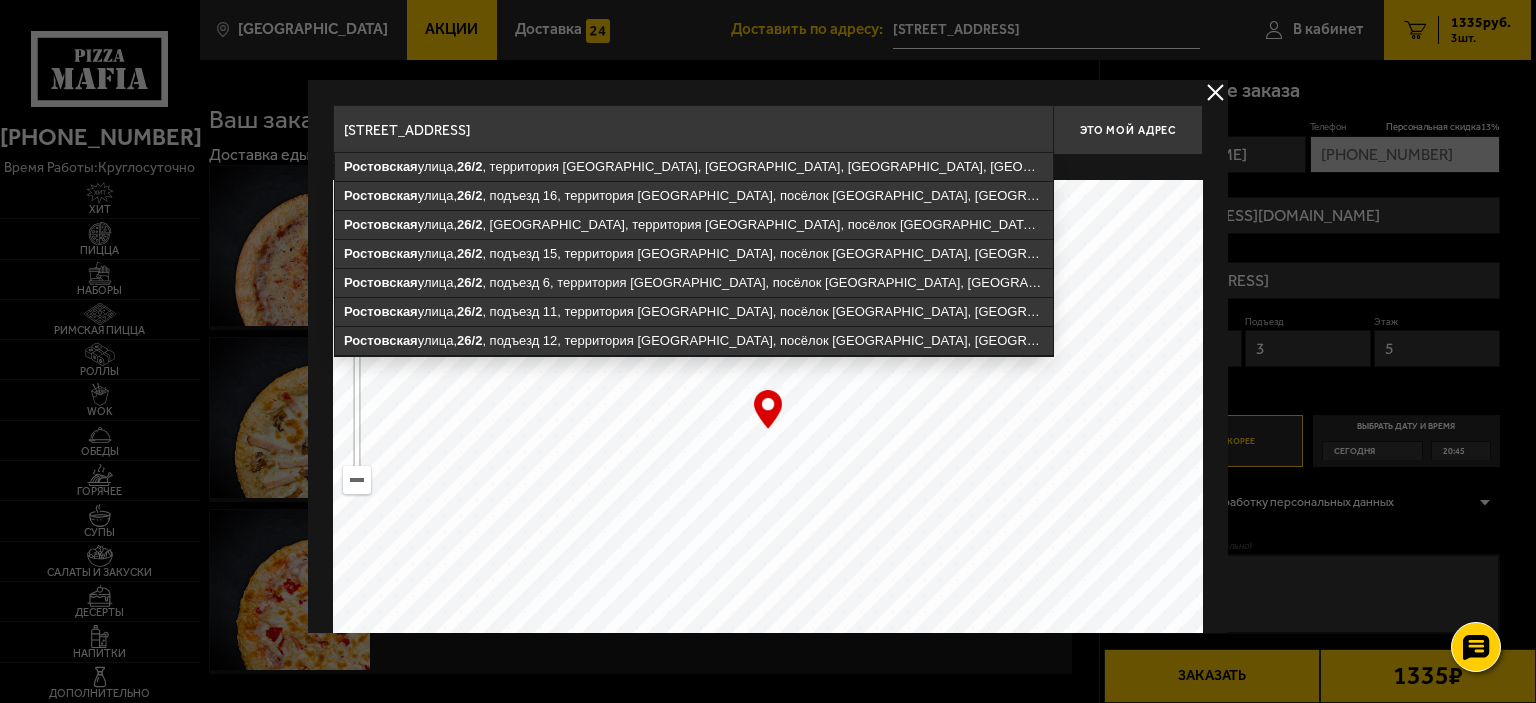 click on "Пушкинский район, посёлок Шушары, территория Славянка, ростовская, 26к2" at bounding box center [693, 130] 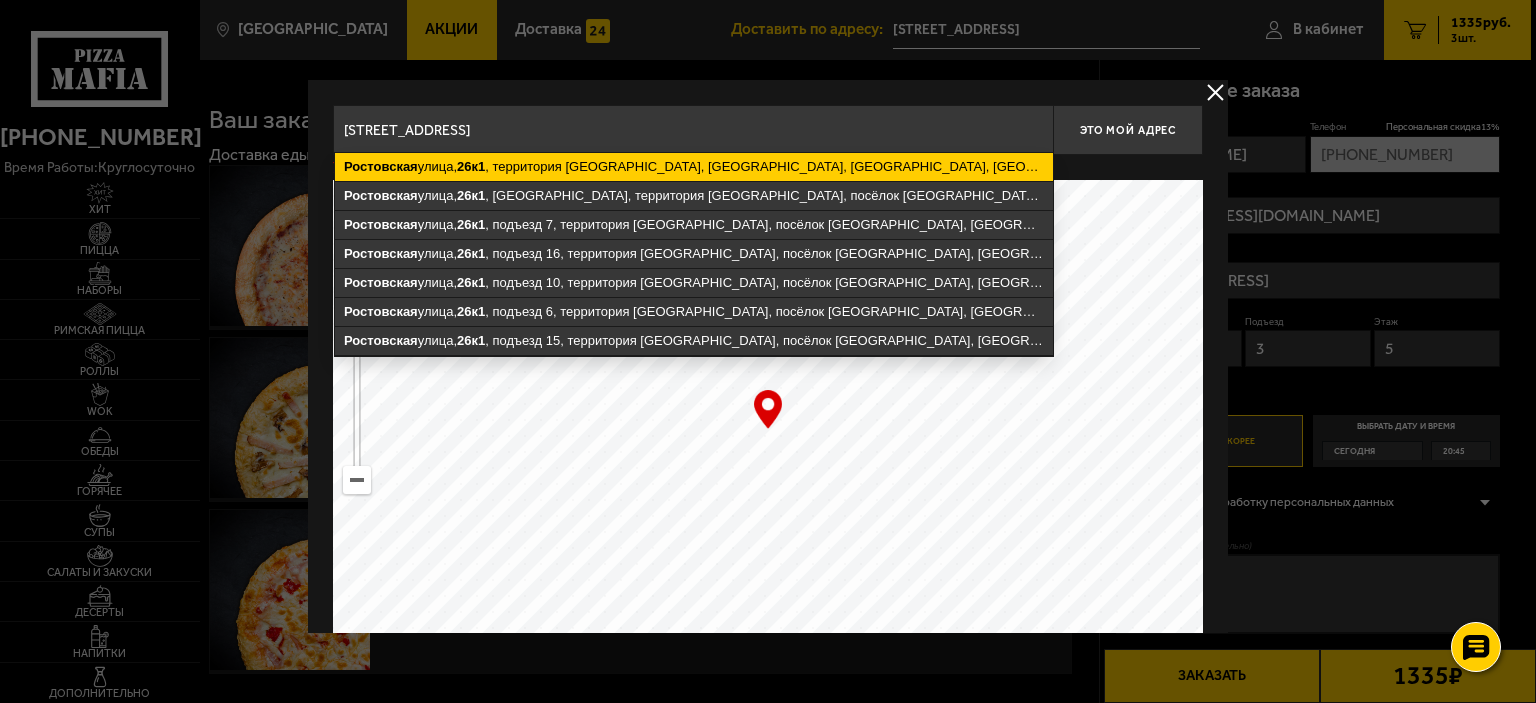 click on "Ростовская  улица,  26к1 , территория Славянка, посёлок Шушары, Пушкинский район, Санкт-Петербург" at bounding box center (694, 167) 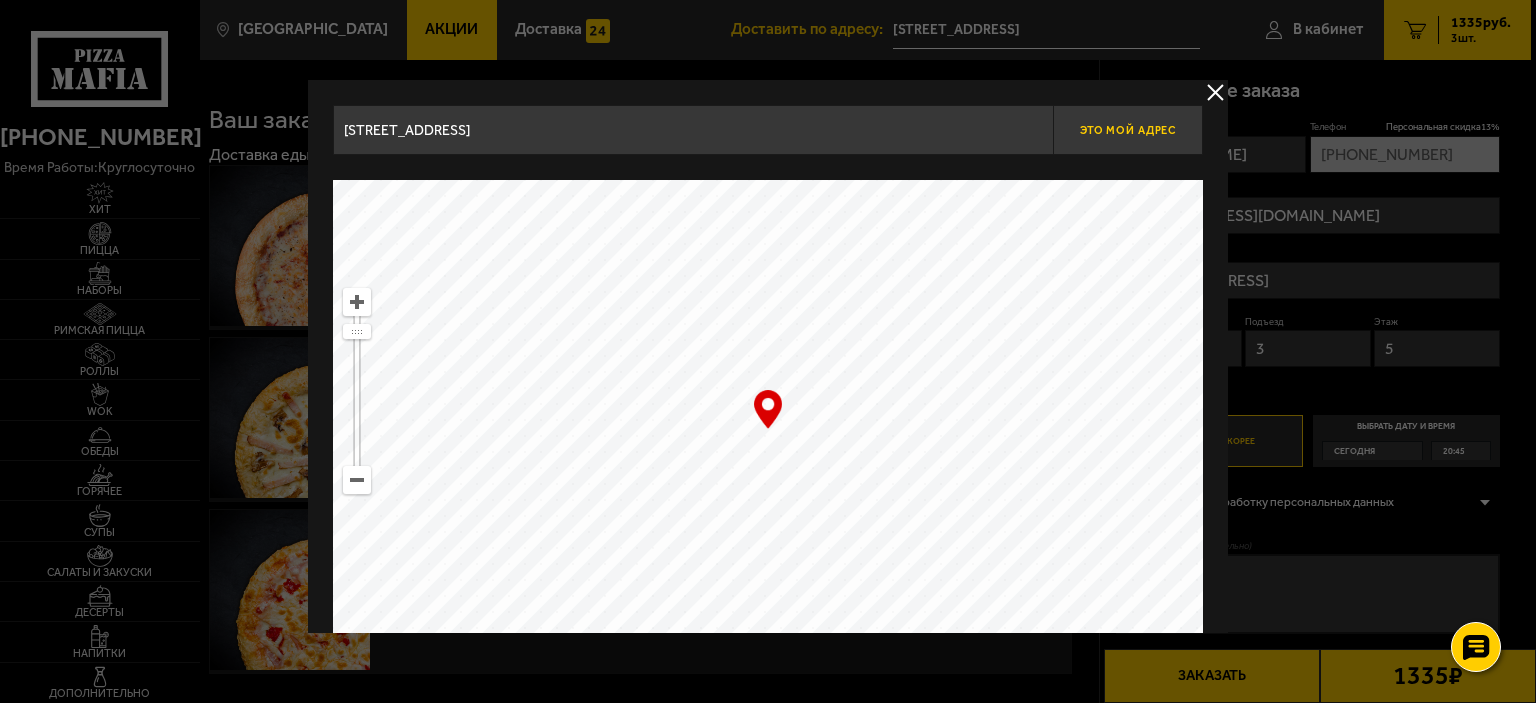 click on "Это мой адрес" at bounding box center (1128, 130) 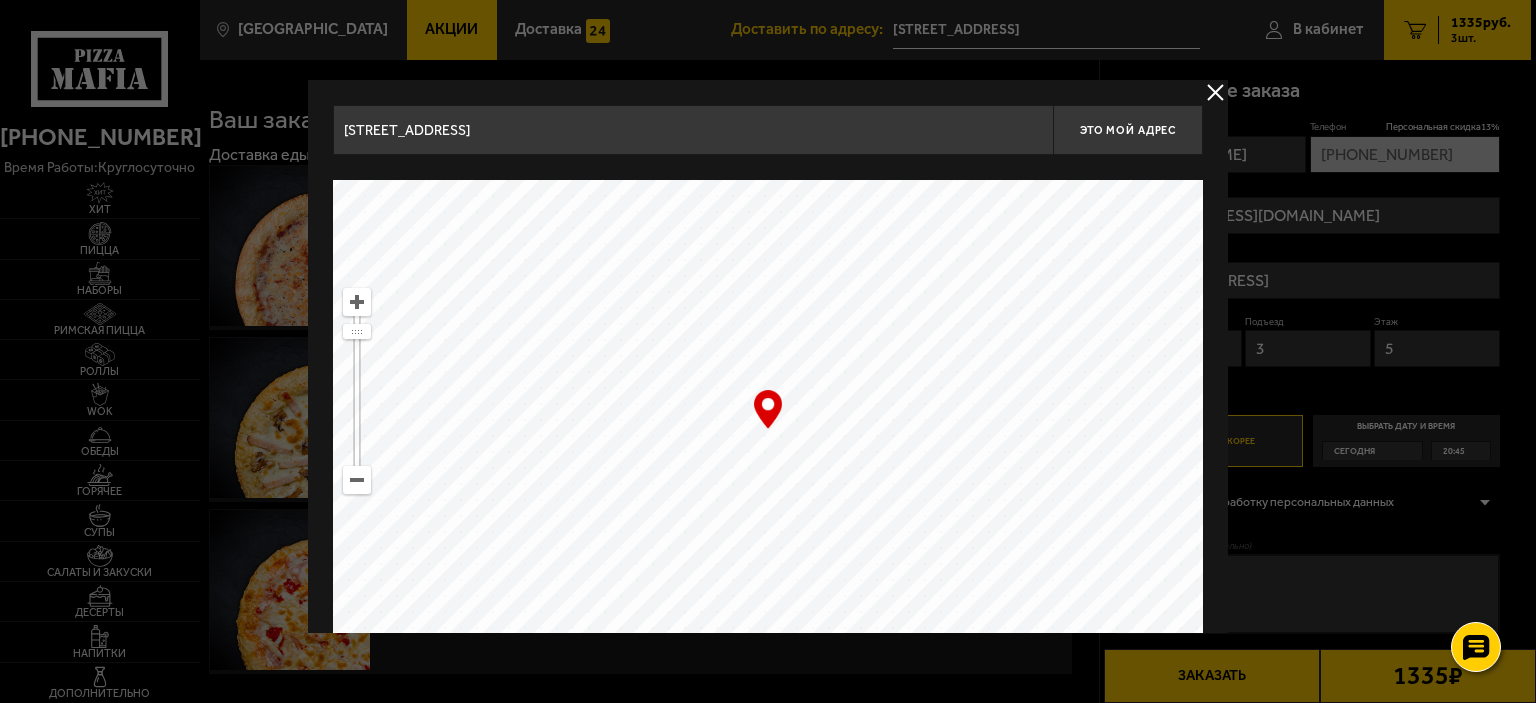 type on "Пушкинский район, посёлок Шушары, территория Славянка, Ростовская улица, 26к1" 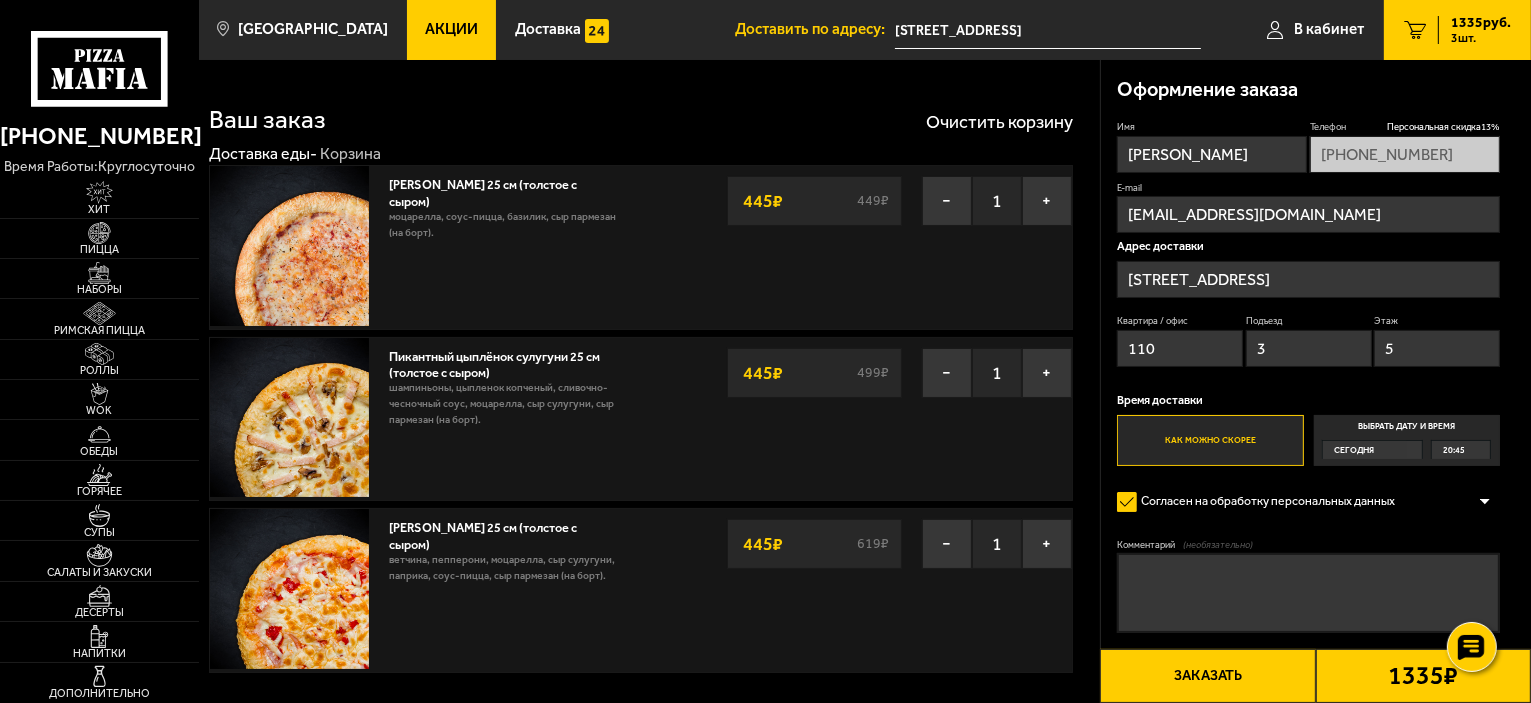 click on "110" at bounding box center (1180, 348) 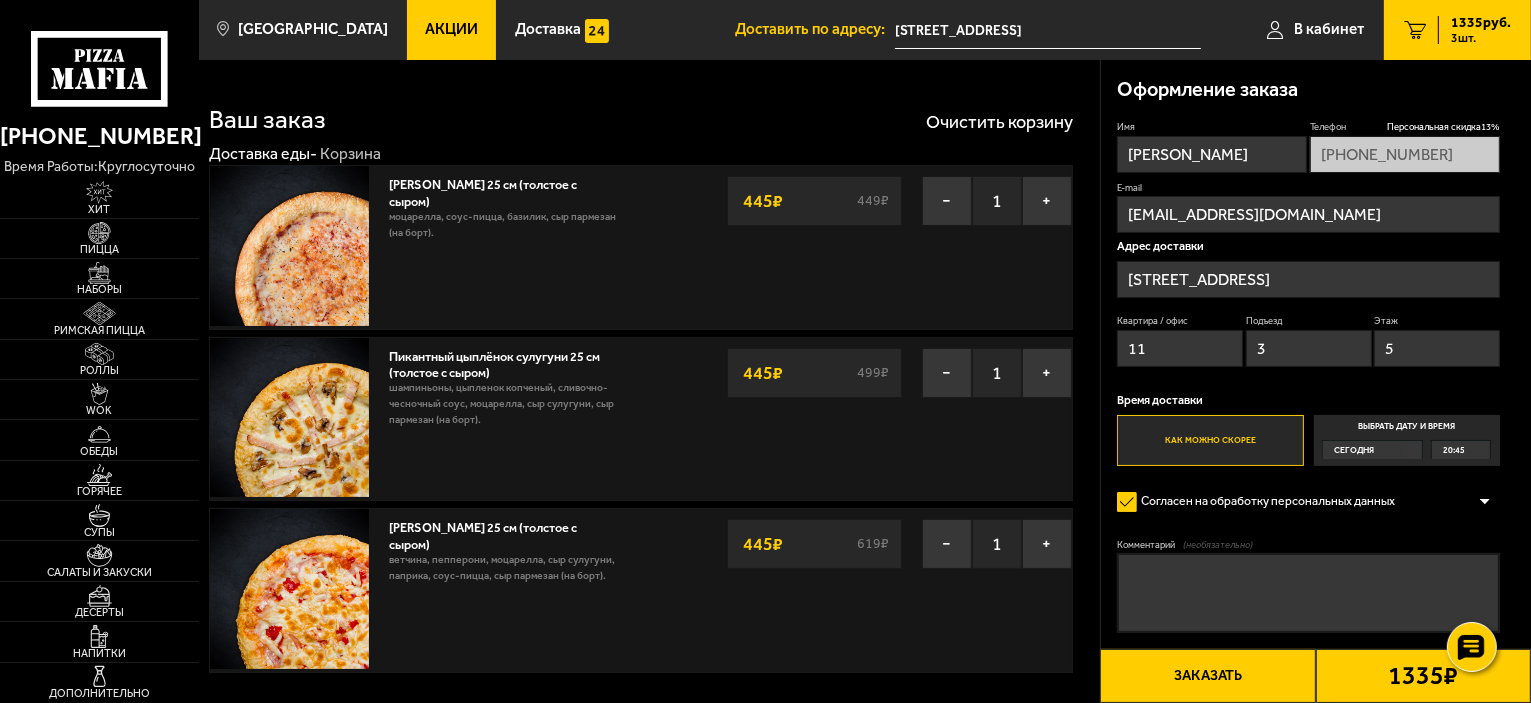 type on "1" 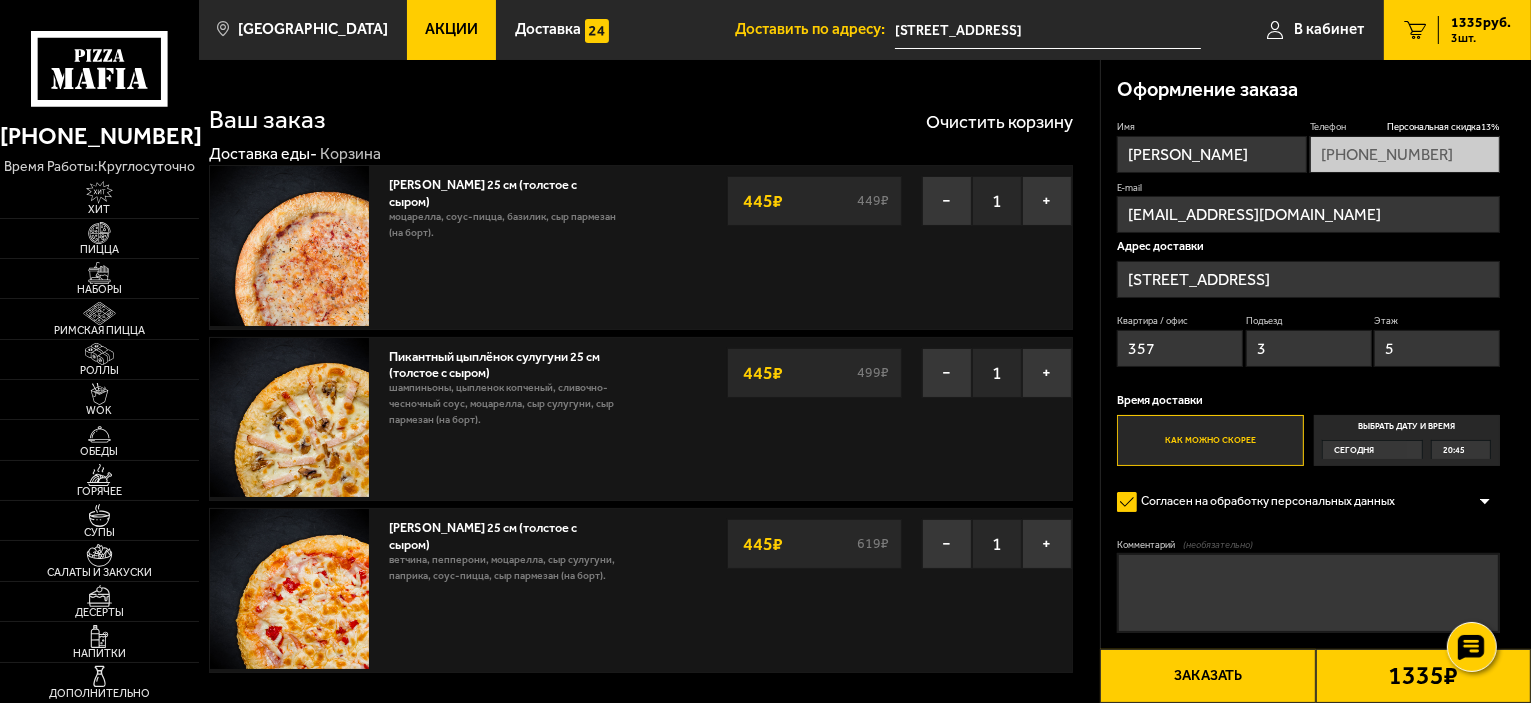type on "357" 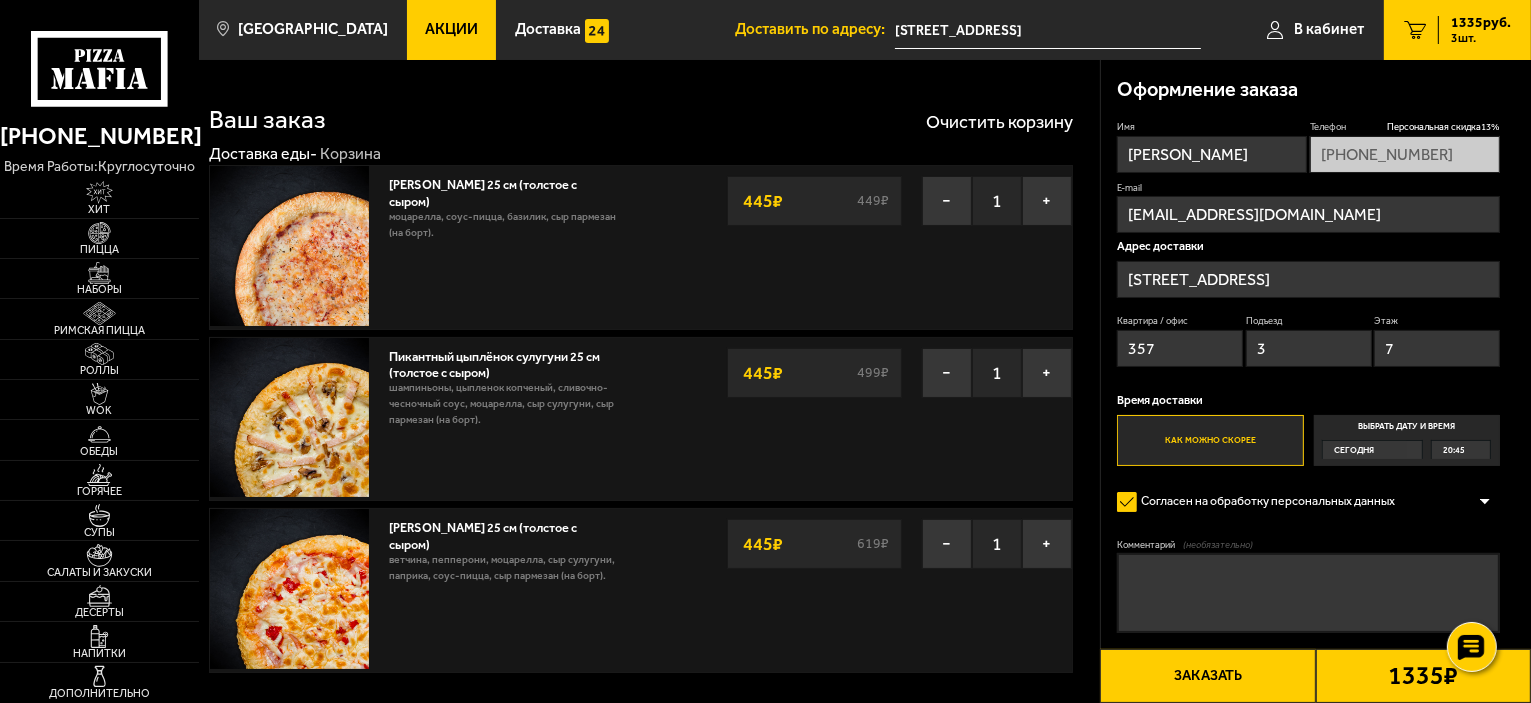 type on "7" 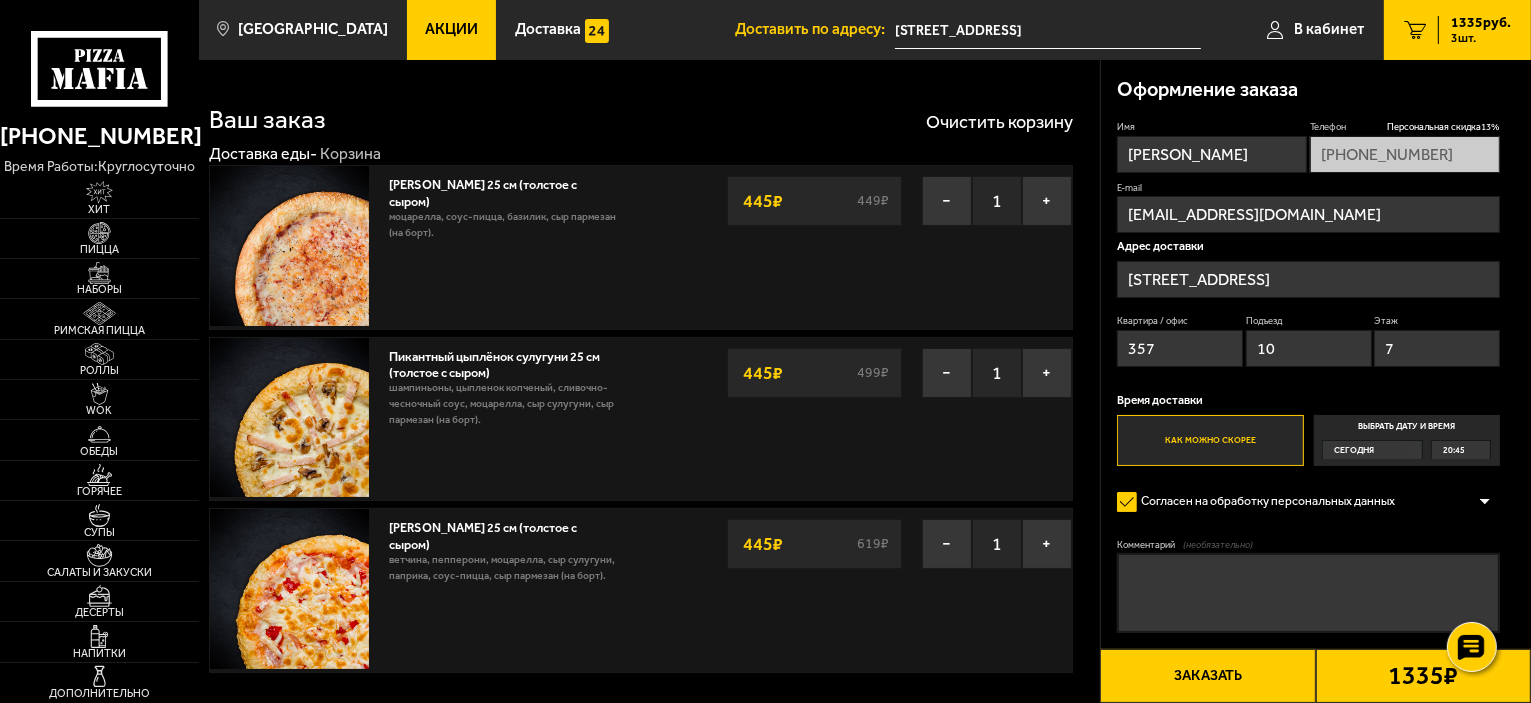 type on "10" 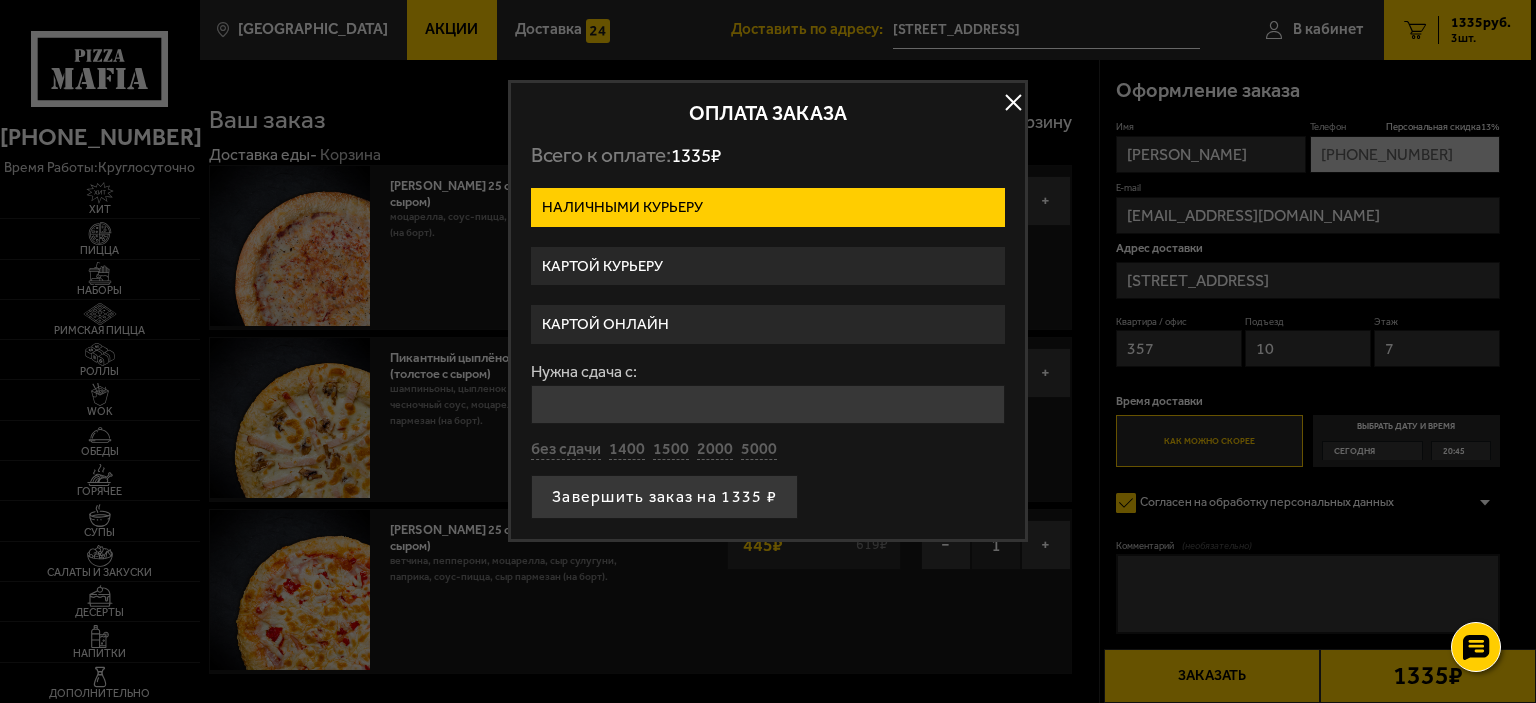 click on "Картой курьеру" at bounding box center (768, 266) 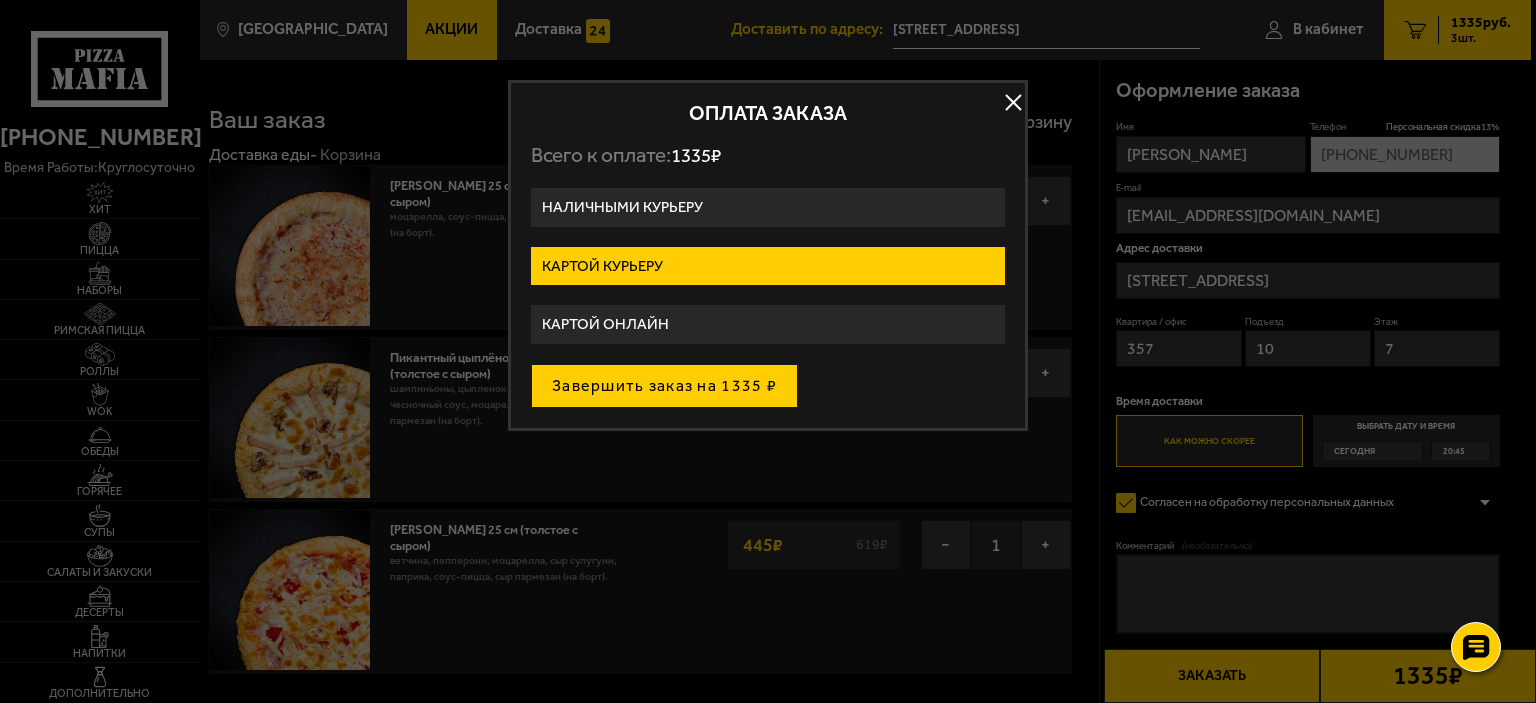 click on "Завершить заказ на 1335 ₽" at bounding box center [664, 386] 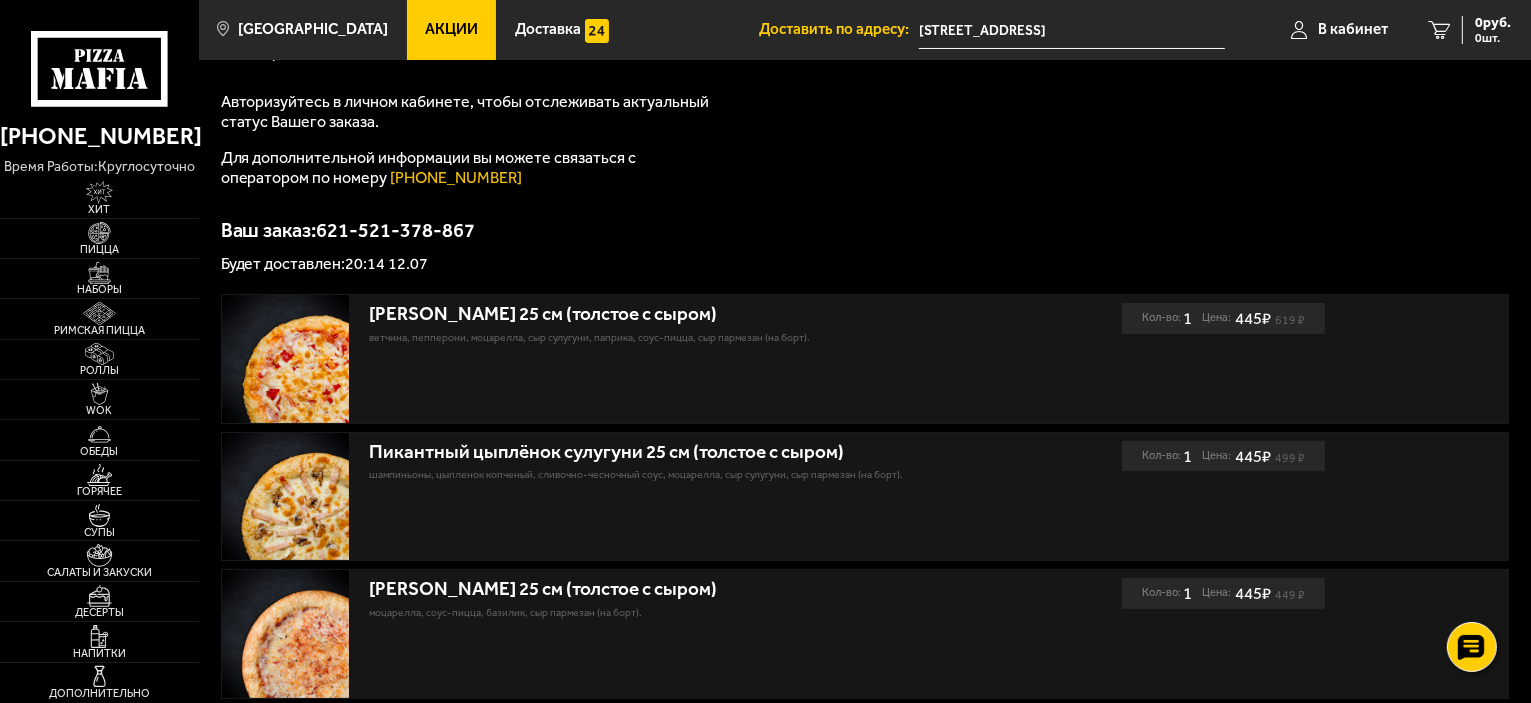 scroll, scrollTop: 0, scrollLeft: 0, axis: both 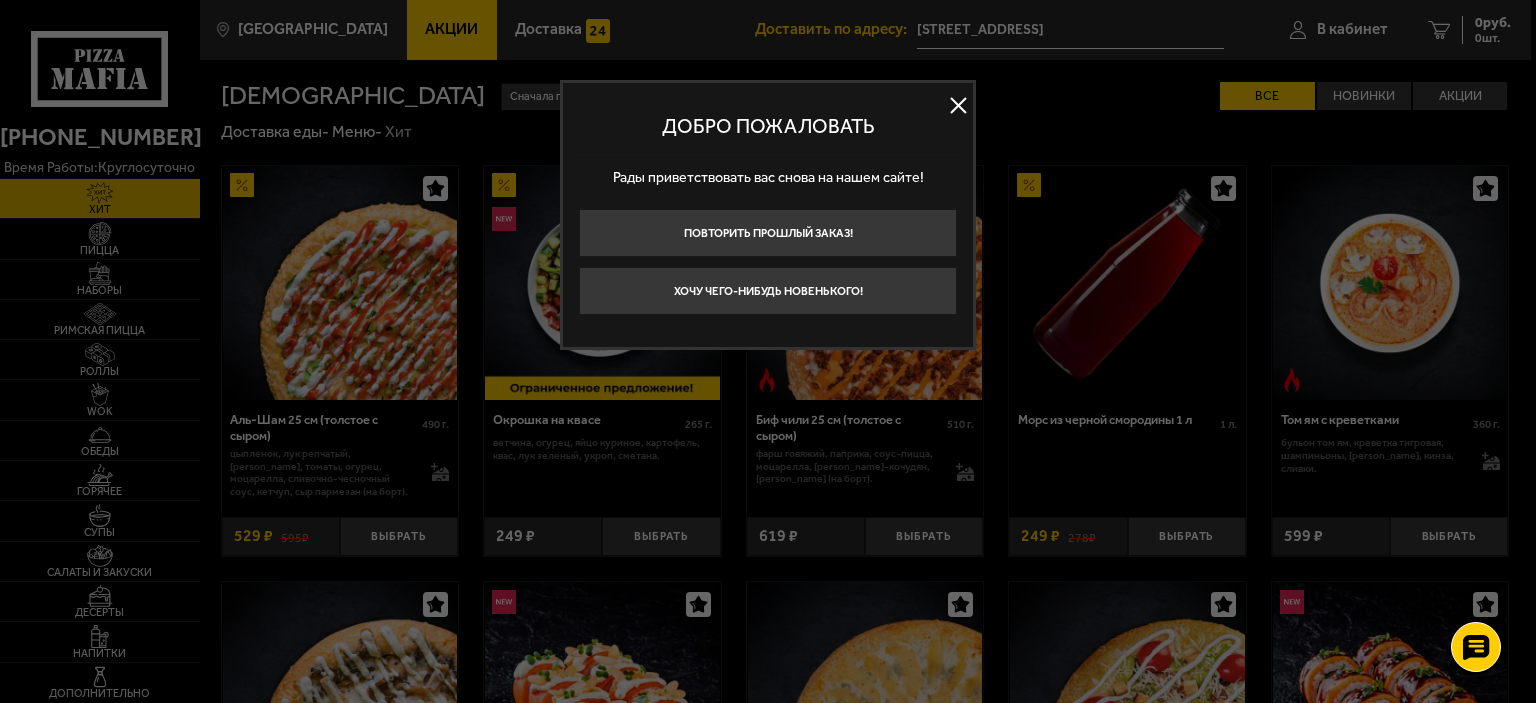 click at bounding box center (958, 106) 